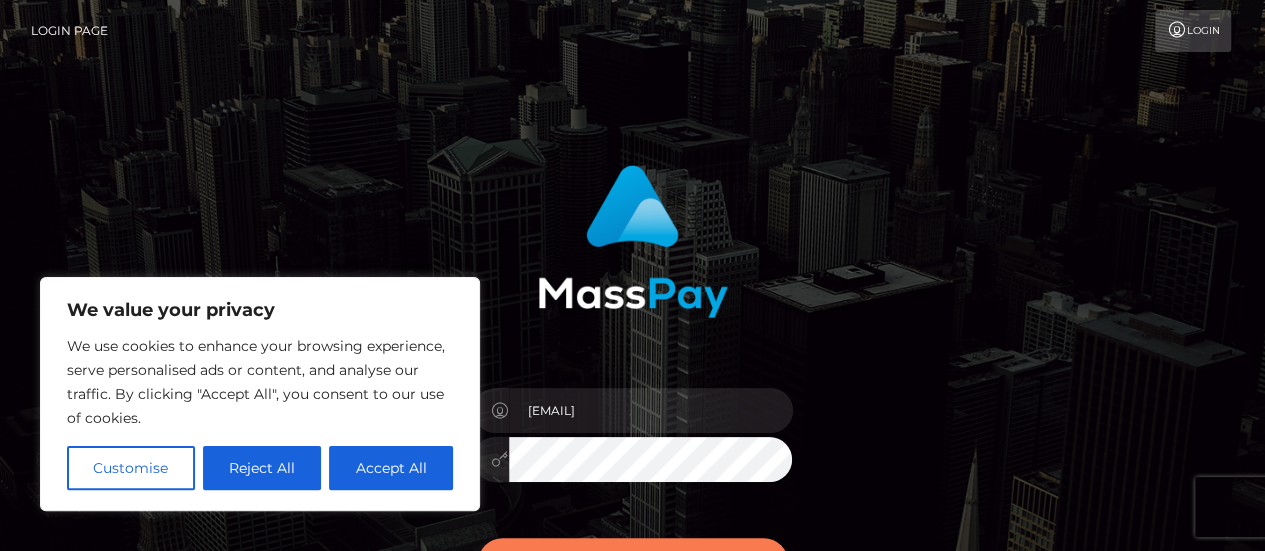 scroll, scrollTop: 66, scrollLeft: 0, axis: vertical 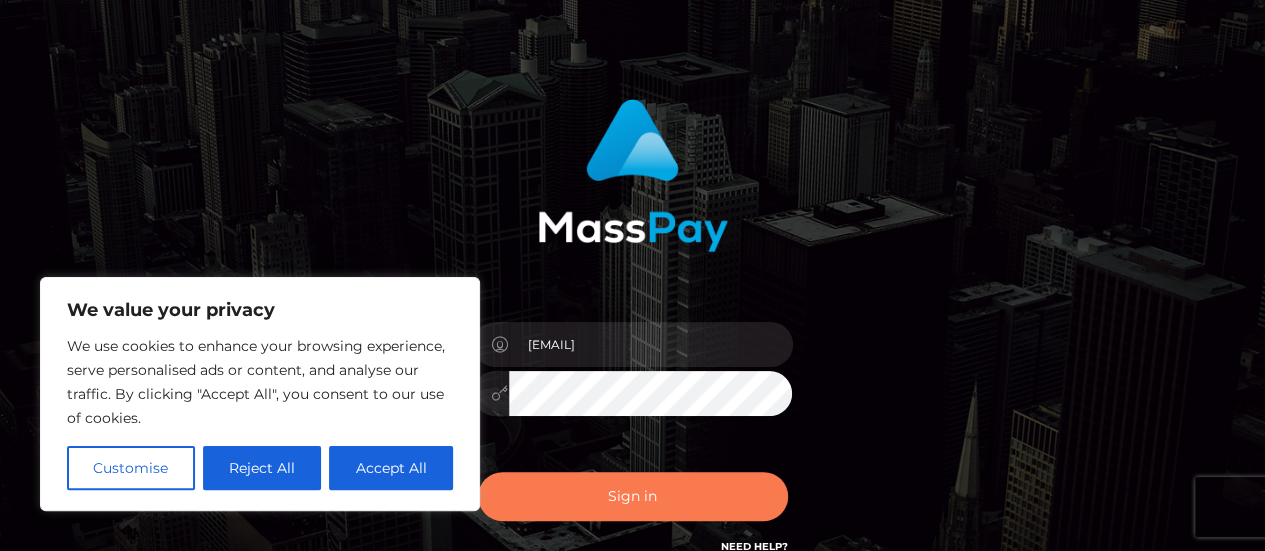 click on "Sign in" at bounding box center [633, 496] 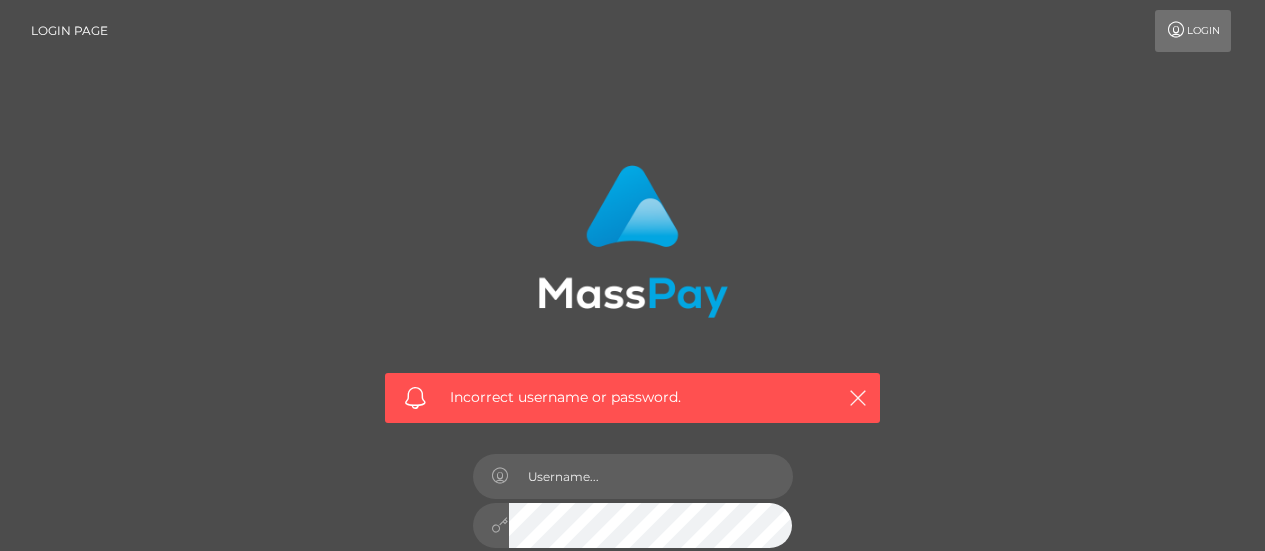 scroll, scrollTop: 0, scrollLeft: 0, axis: both 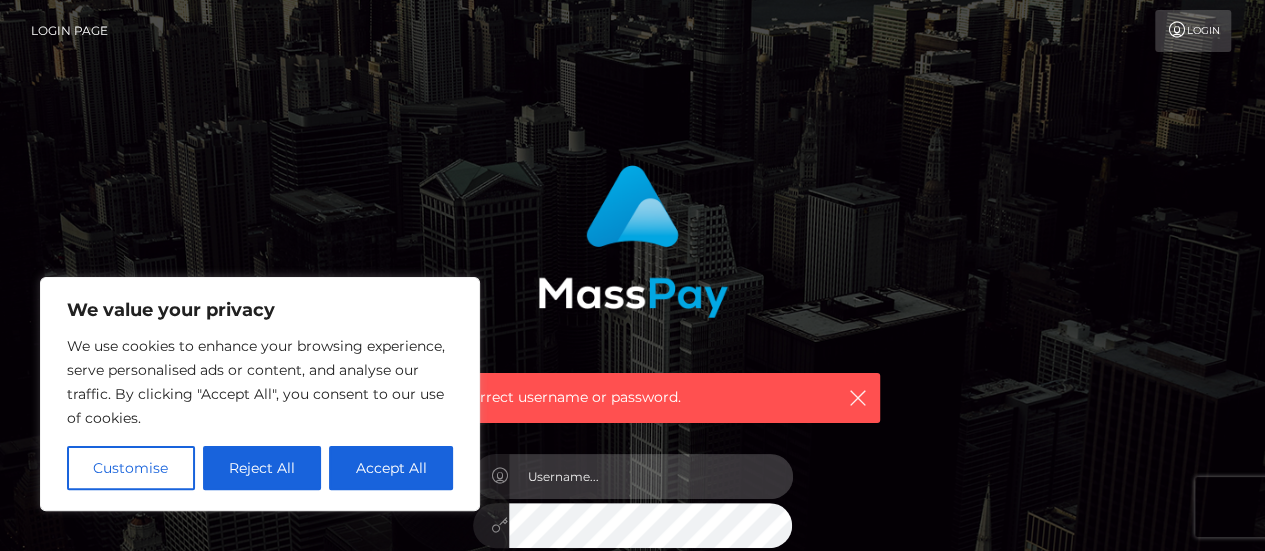 type on "[USERNAME]@[DOMAIN]" 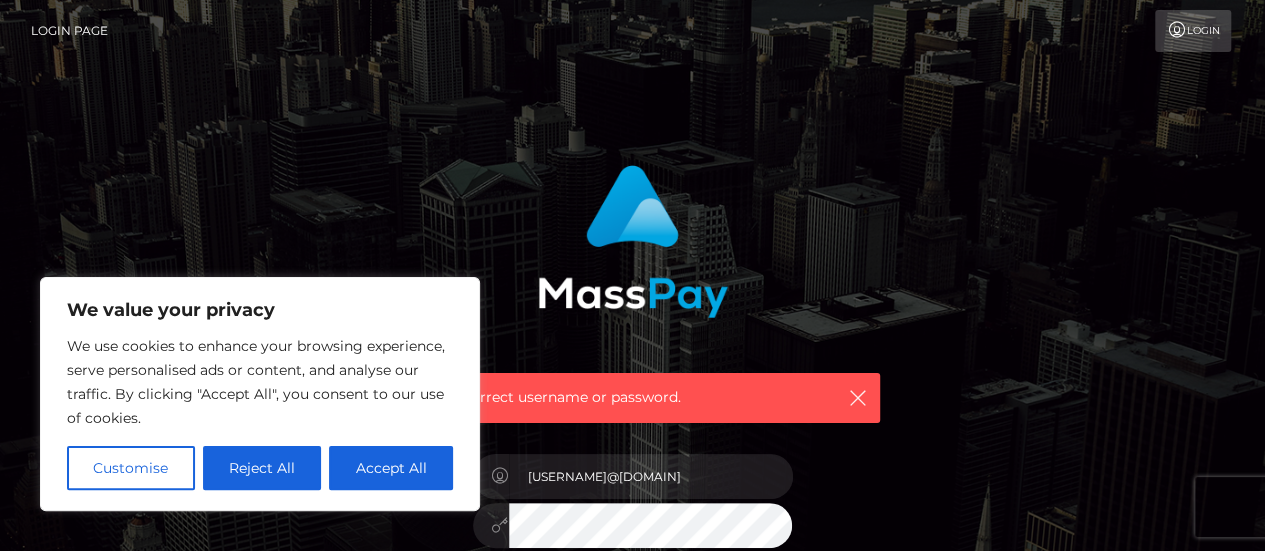 click on "Accept All" at bounding box center (391, 468) 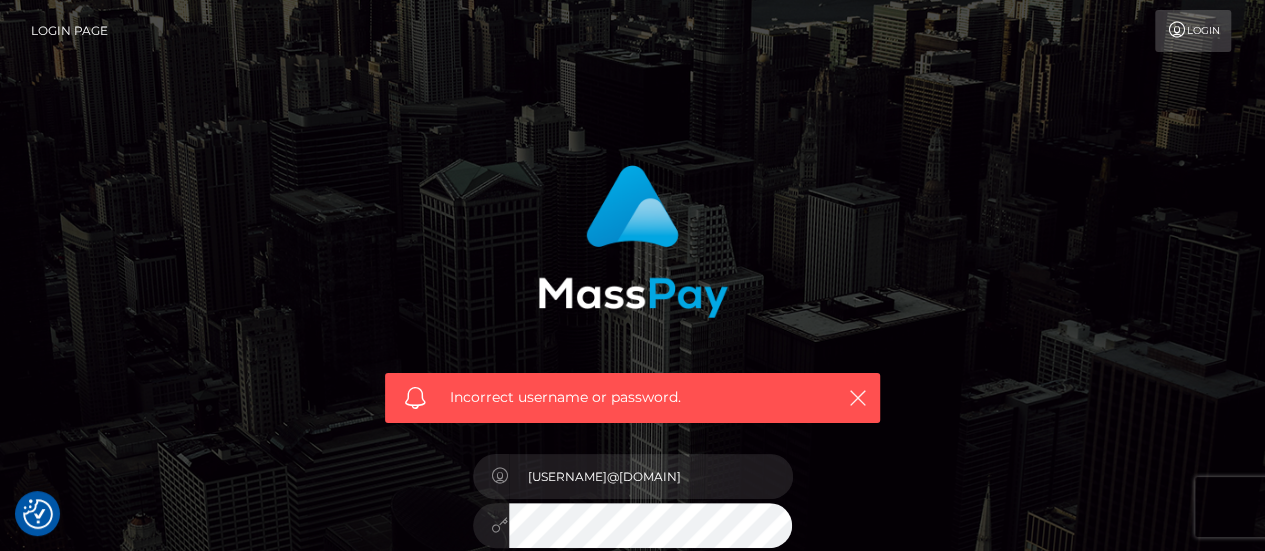click on "[EMAIL]" at bounding box center [633, 515] 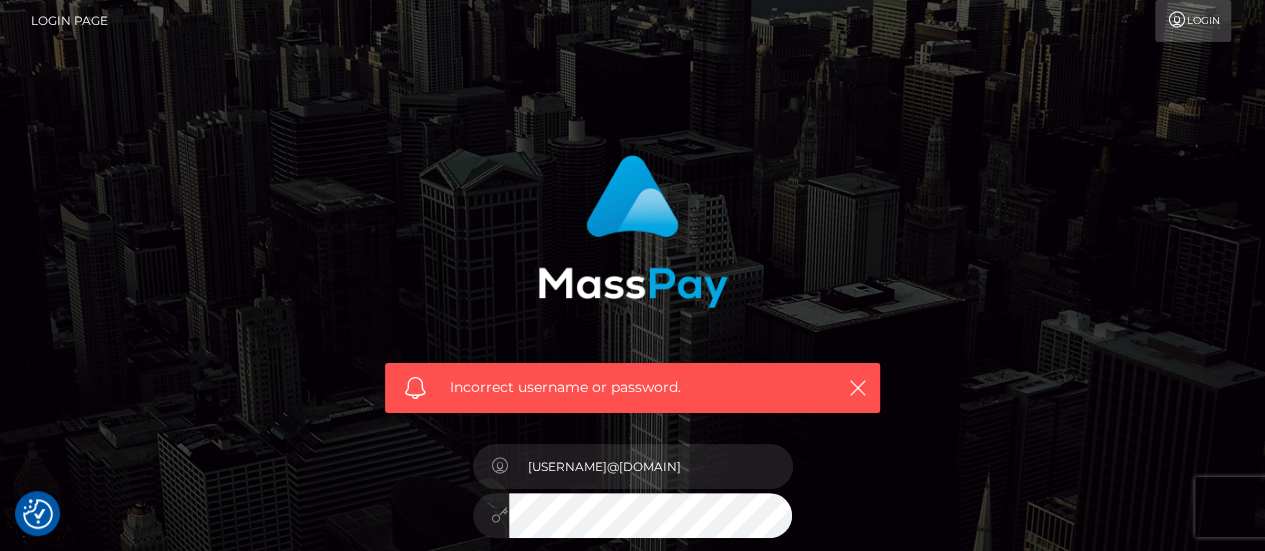 click on "Sign in" at bounding box center (633, 618) 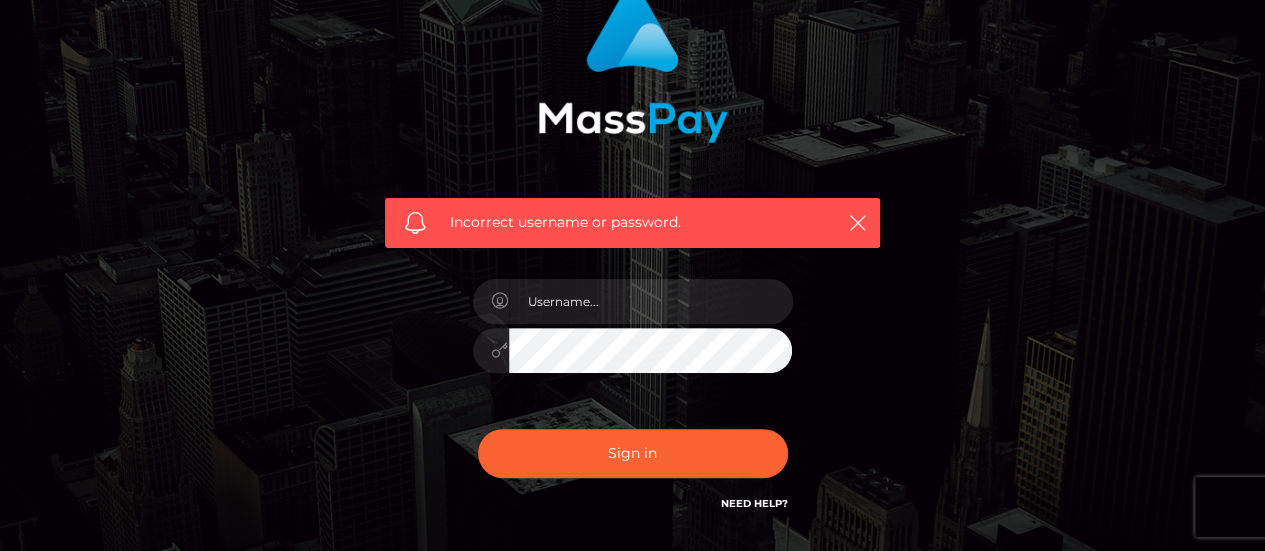 scroll, scrollTop: 175, scrollLeft: 0, axis: vertical 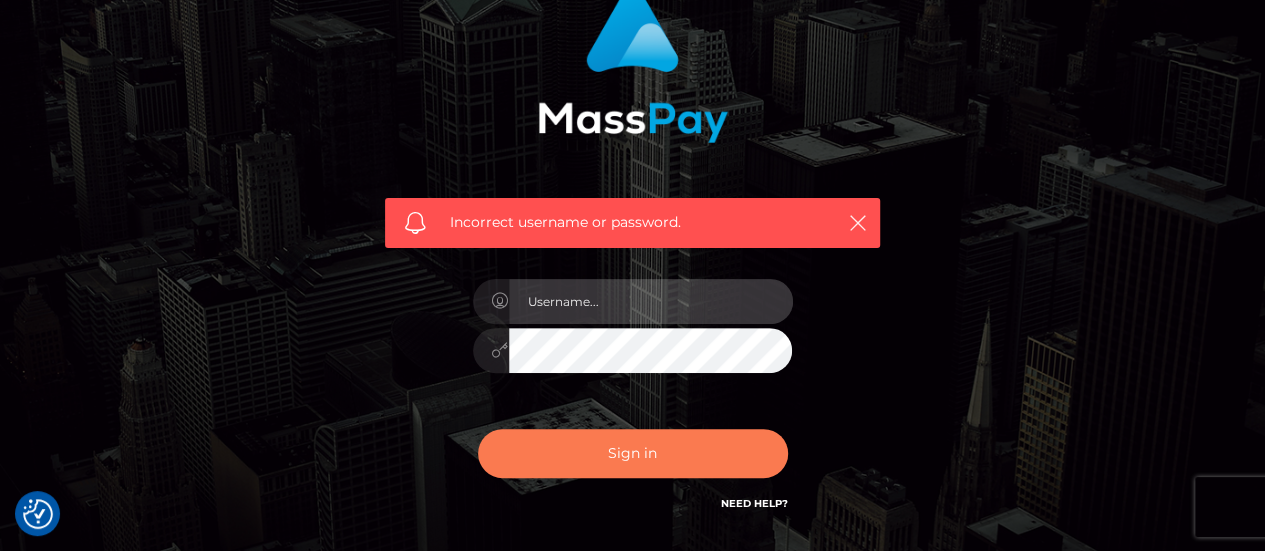 type on "Kryptokiera@gmail.com" 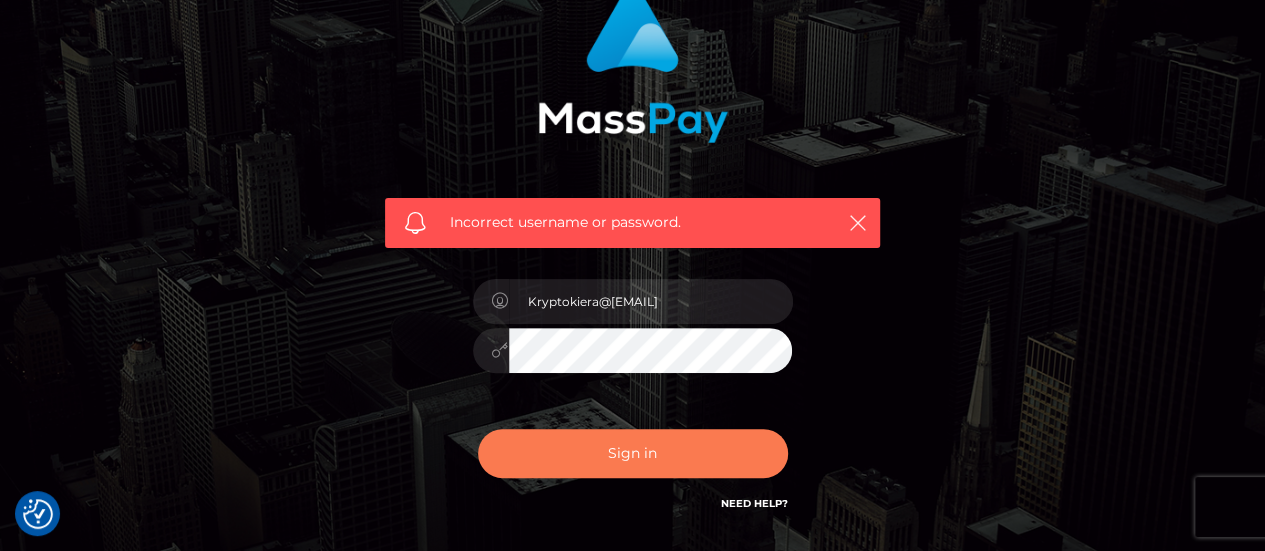 click on "Sign in" at bounding box center [633, 453] 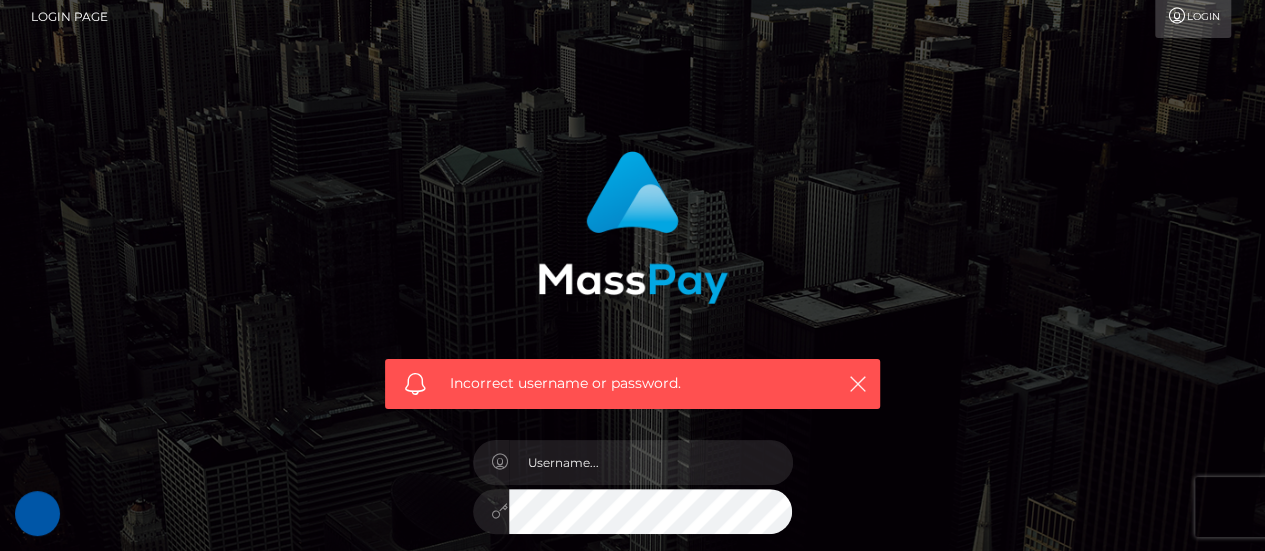 scroll, scrollTop: 0, scrollLeft: 0, axis: both 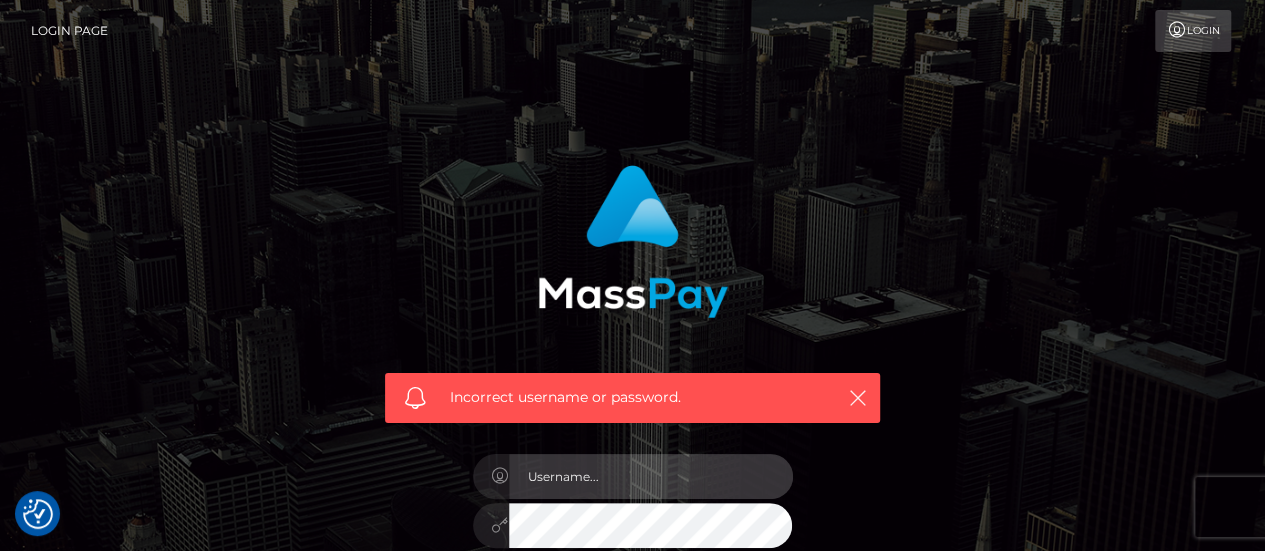 type on "Kryptokiera@gmail.com" 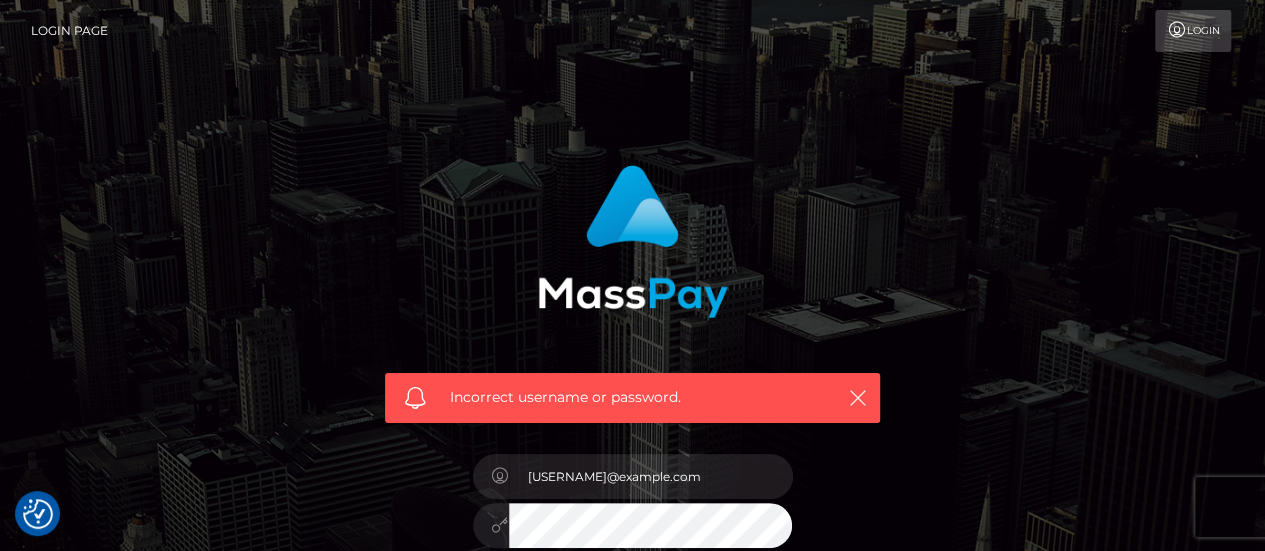 click at bounding box center (1176, 30) 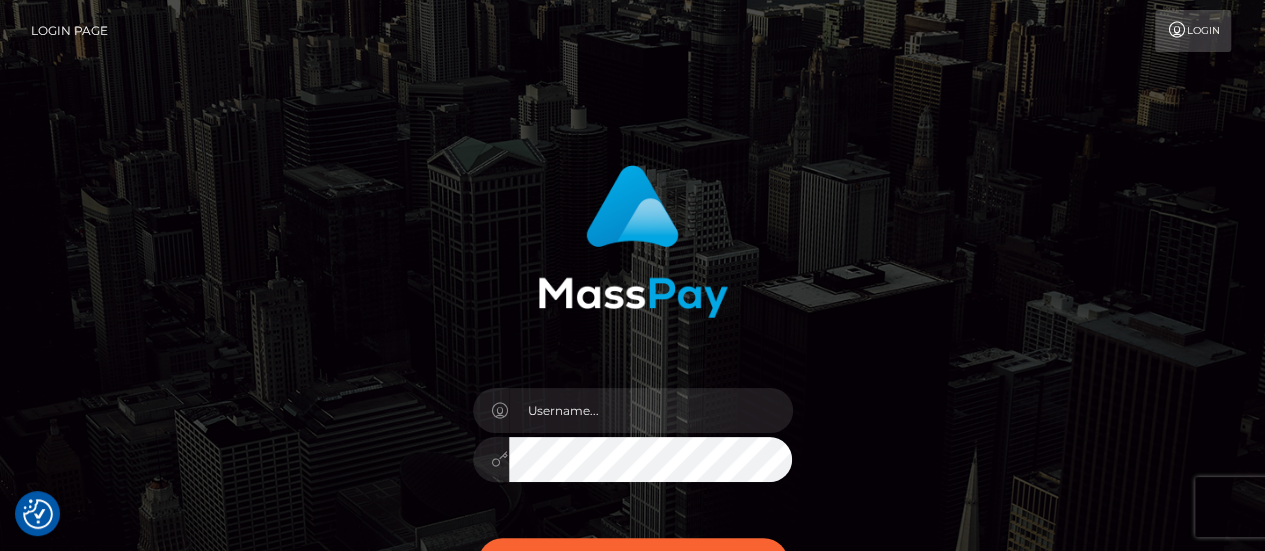 scroll, scrollTop: 168, scrollLeft: 0, axis: vertical 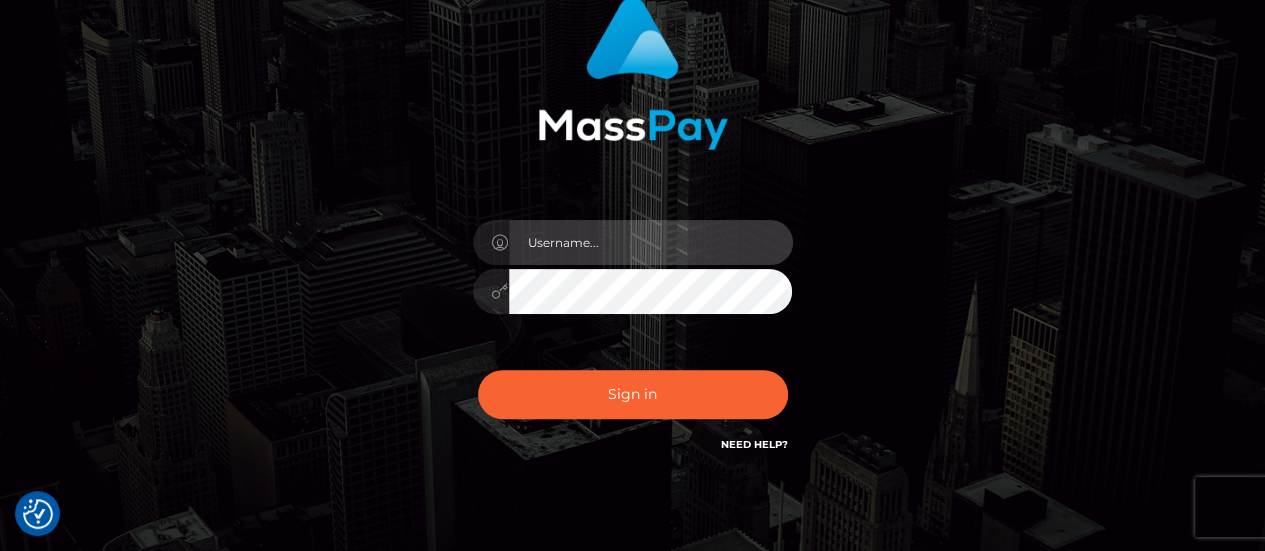 type on "[USERNAME]@[example.com]" 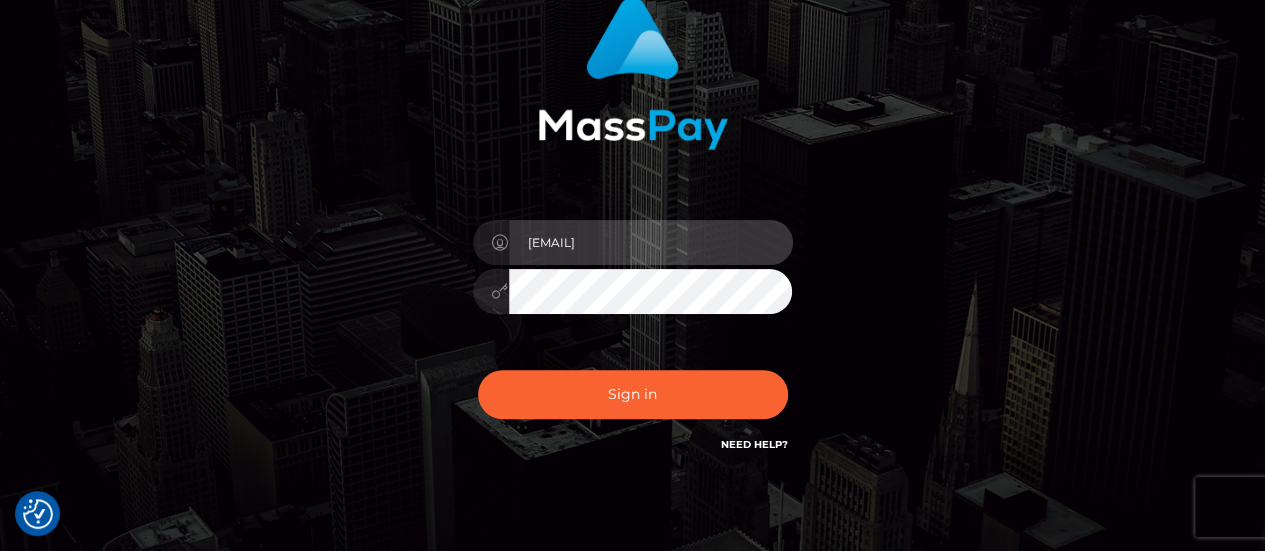 click on "Kryptokiera@gmail.com" at bounding box center [651, 242] 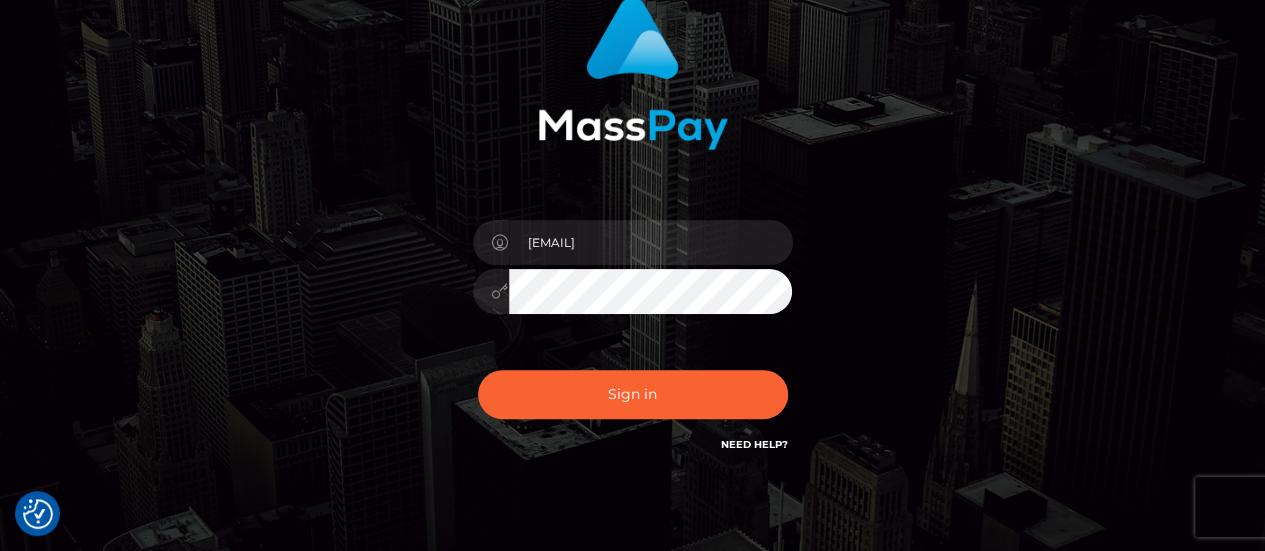 click on "Kryptokiera@gmail.com
Sign in" at bounding box center (633, 236) 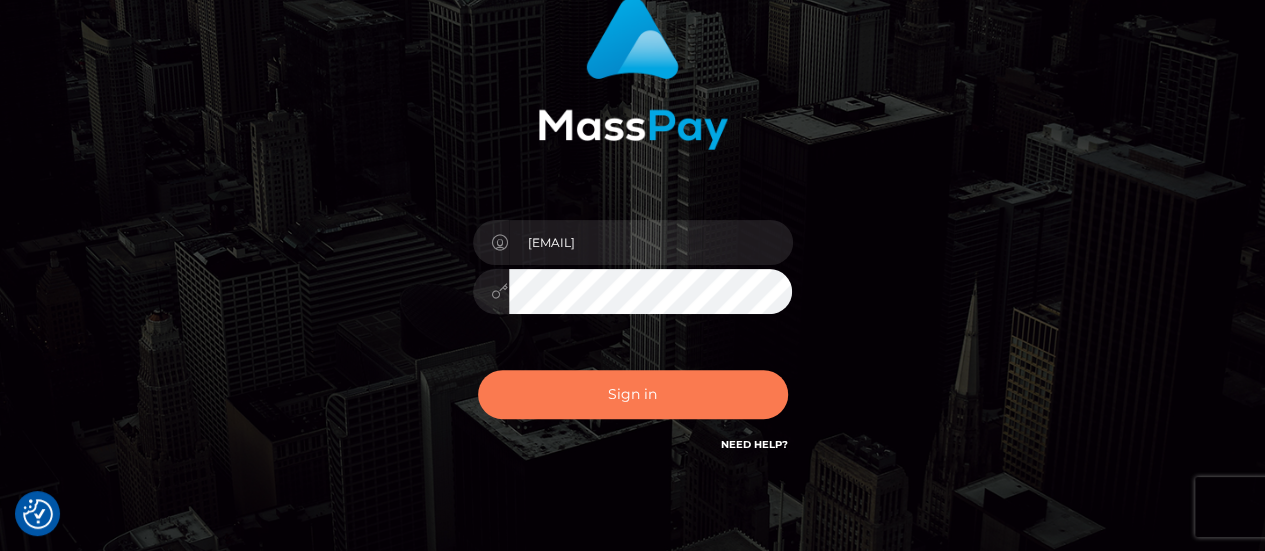 click on "Sign in" at bounding box center [633, 394] 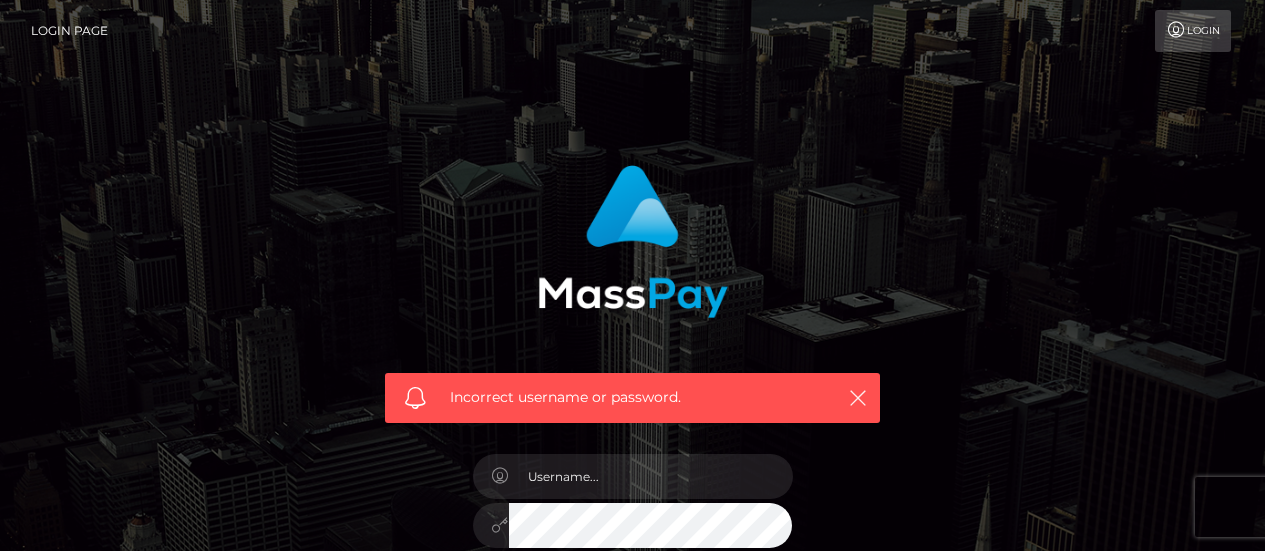 scroll, scrollTop: 0, scrollLeft: 0, axis: both 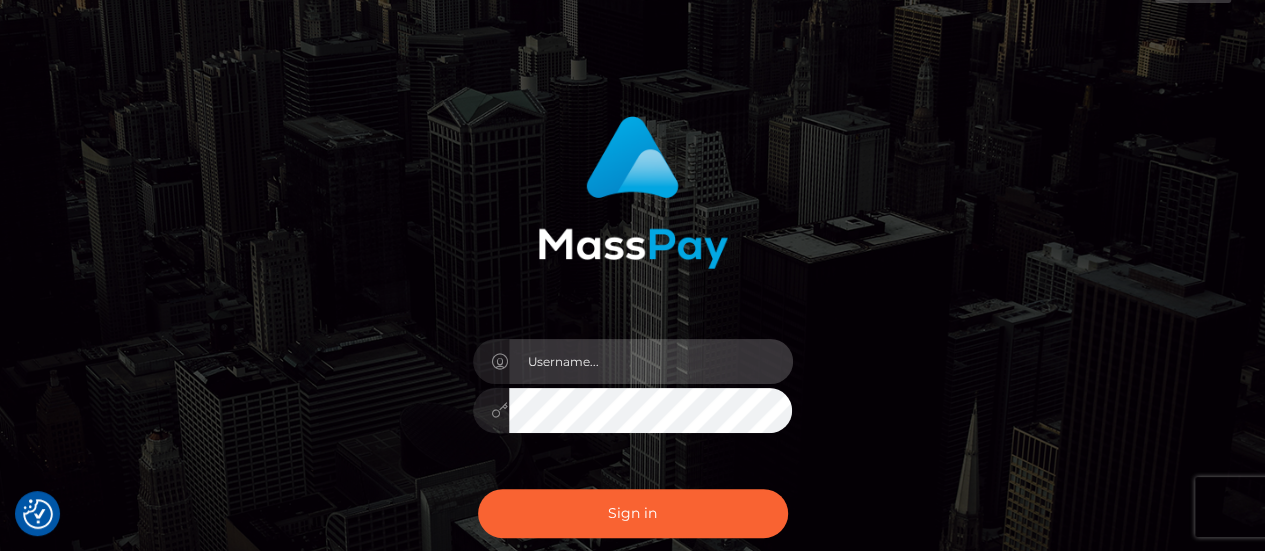 type on "[USERNAME]@[example.com]" 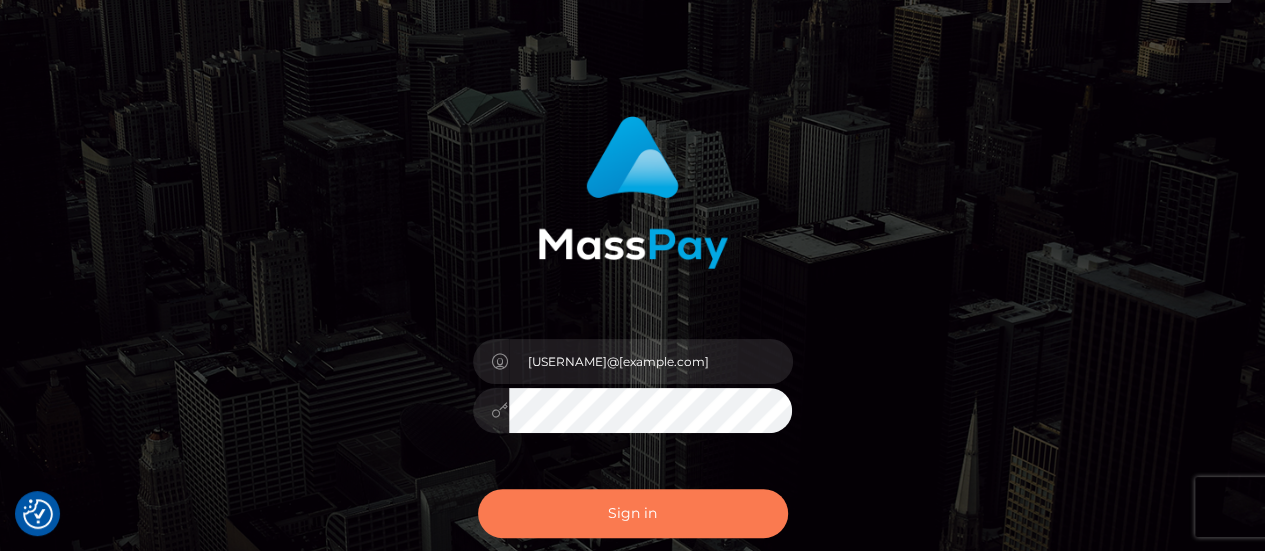 click on "Sign in" at bounding box center [633, 513] 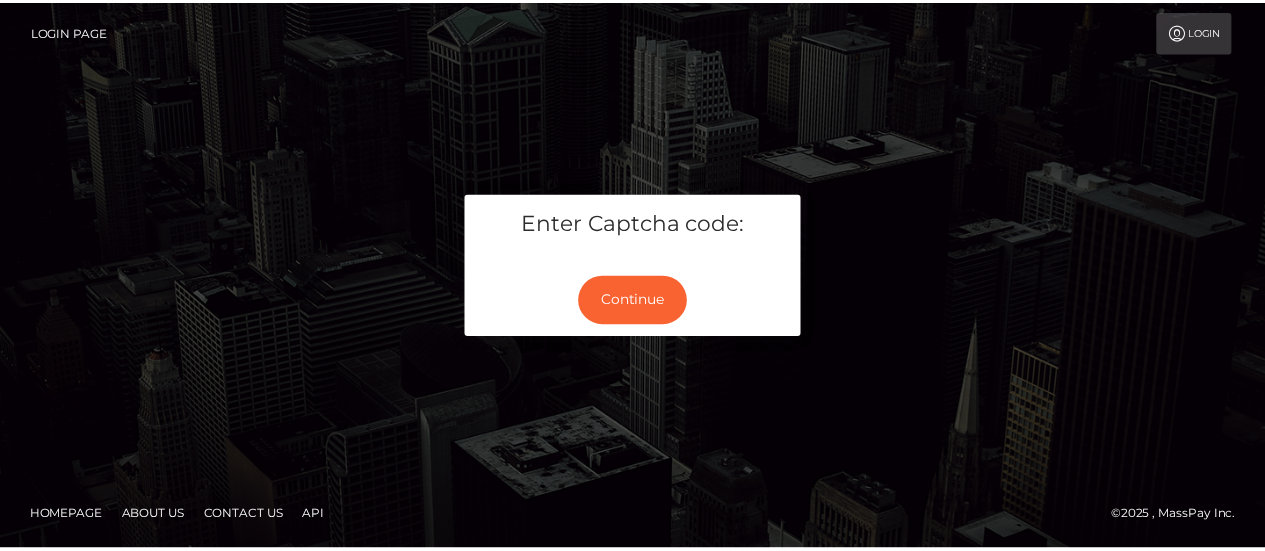 scroll, scrollTop: 0, scrollLeft: 0, axis: both 